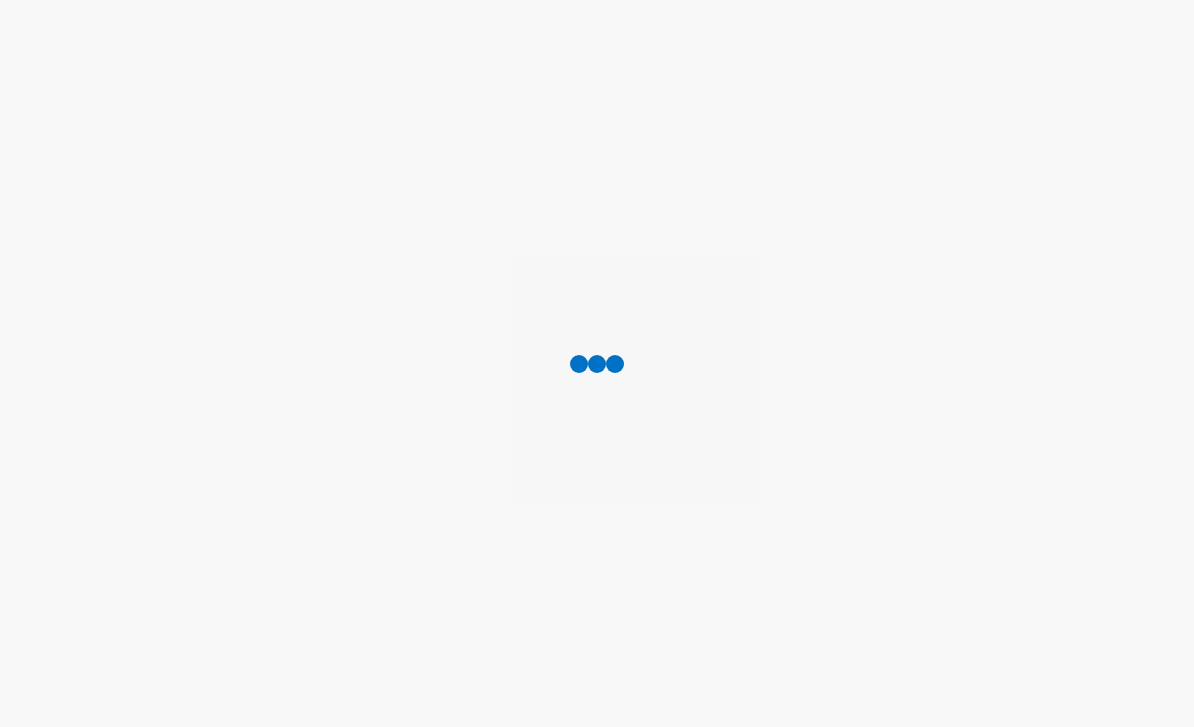 scroll, scrollTop: 0, scrollLeft: 0, axis: both 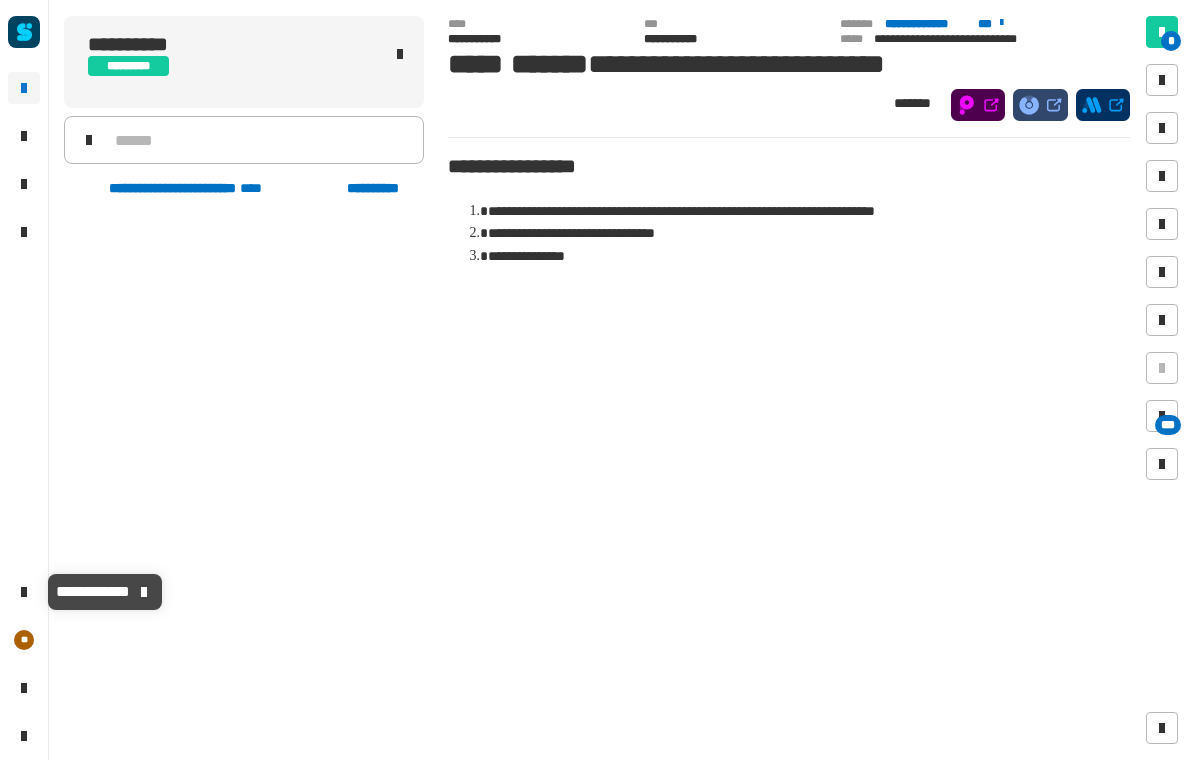 click 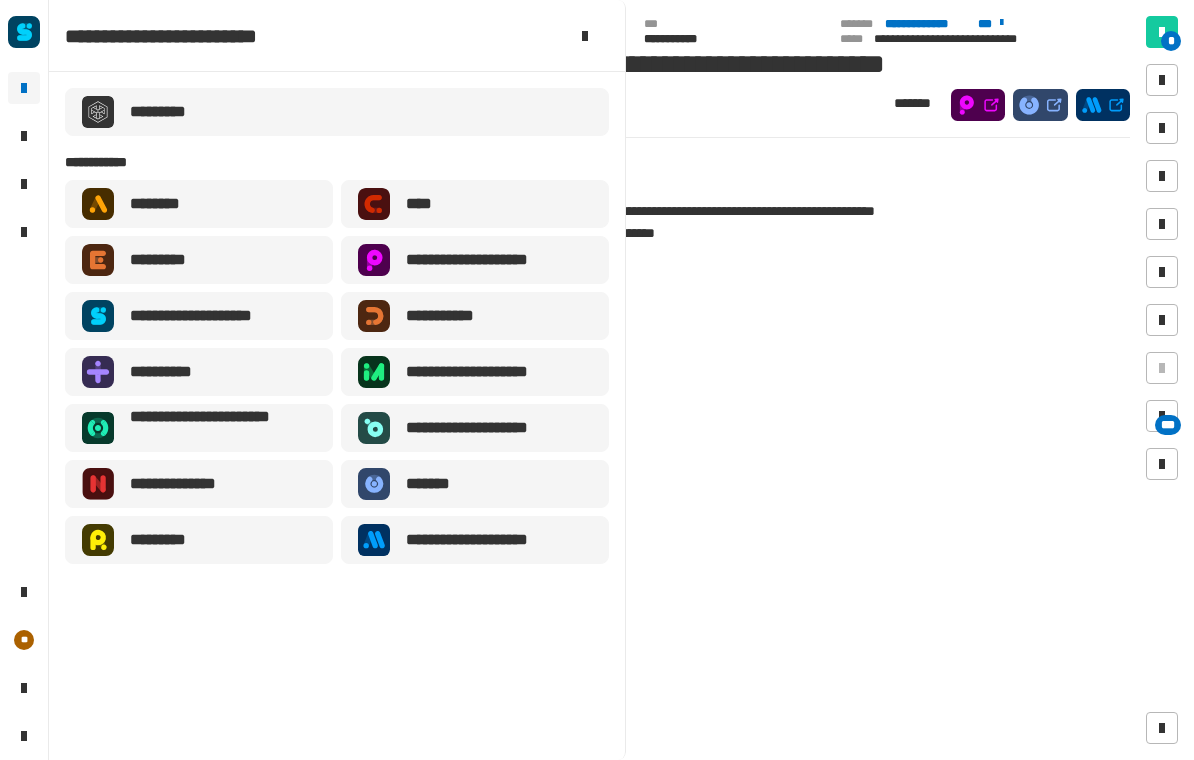 click on "**********" at bounding box center [491, 540] 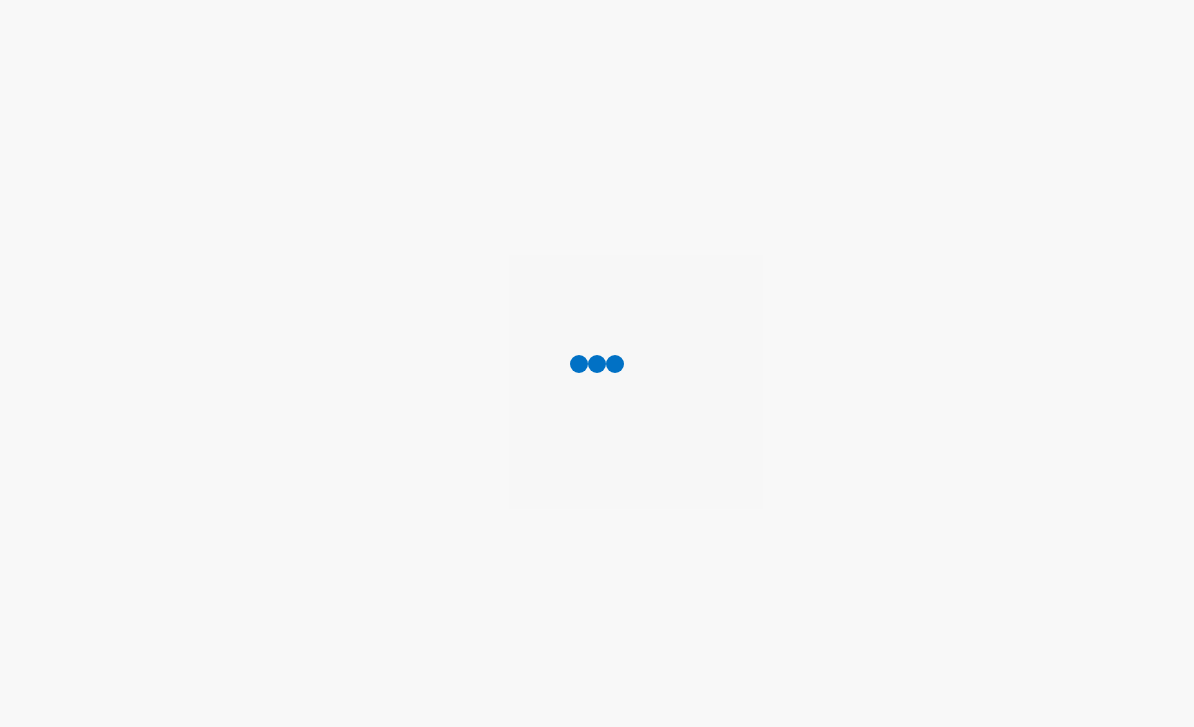 scroll, scrollTop: 0, scrollLeft: 0, axis: both 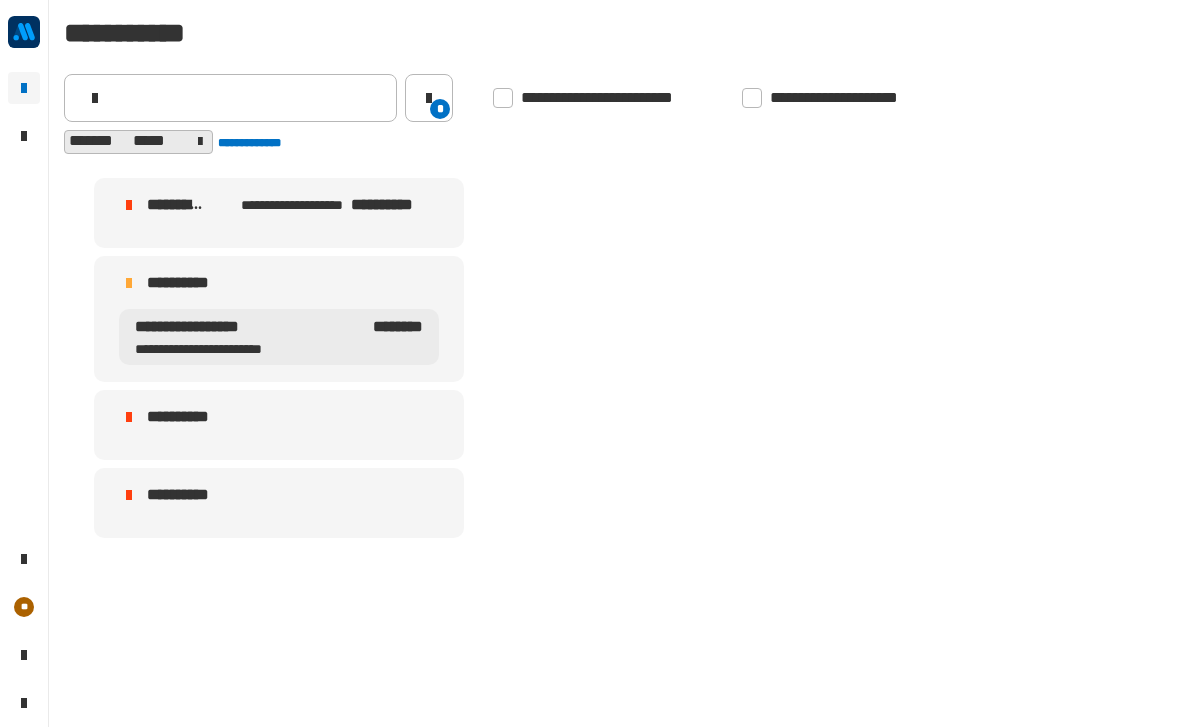 click 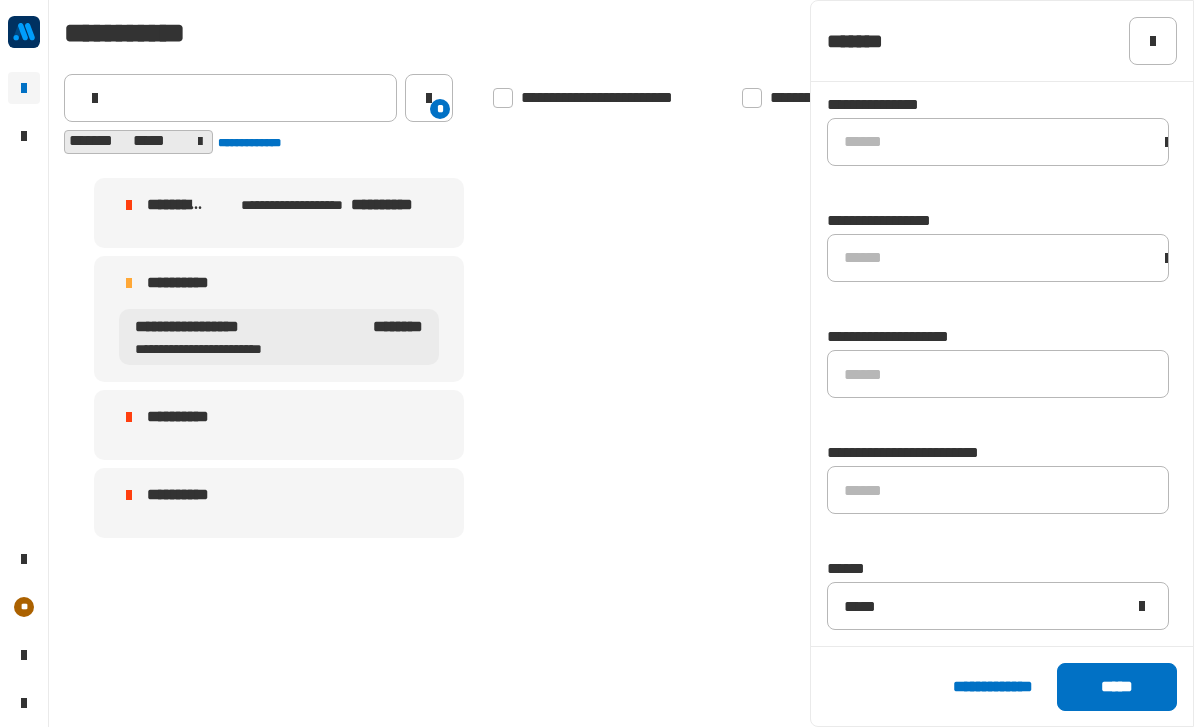scroll, scrollTop: 1396, scrollLeft: 0, axis: vertical 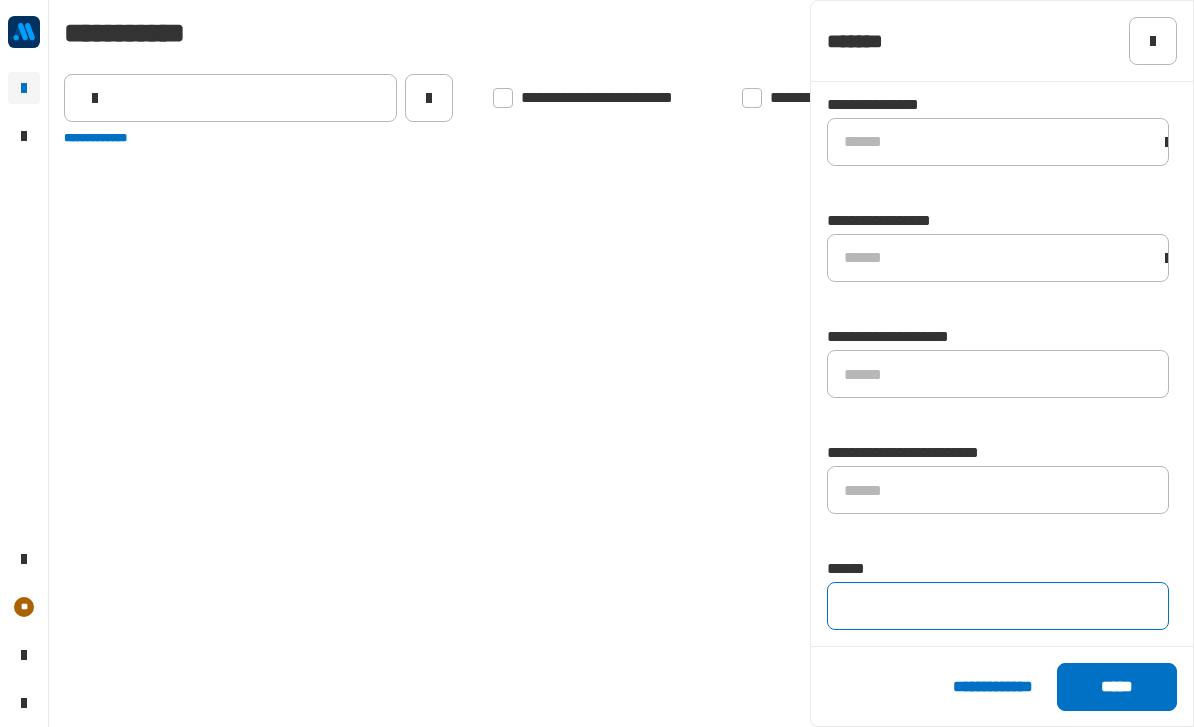 click 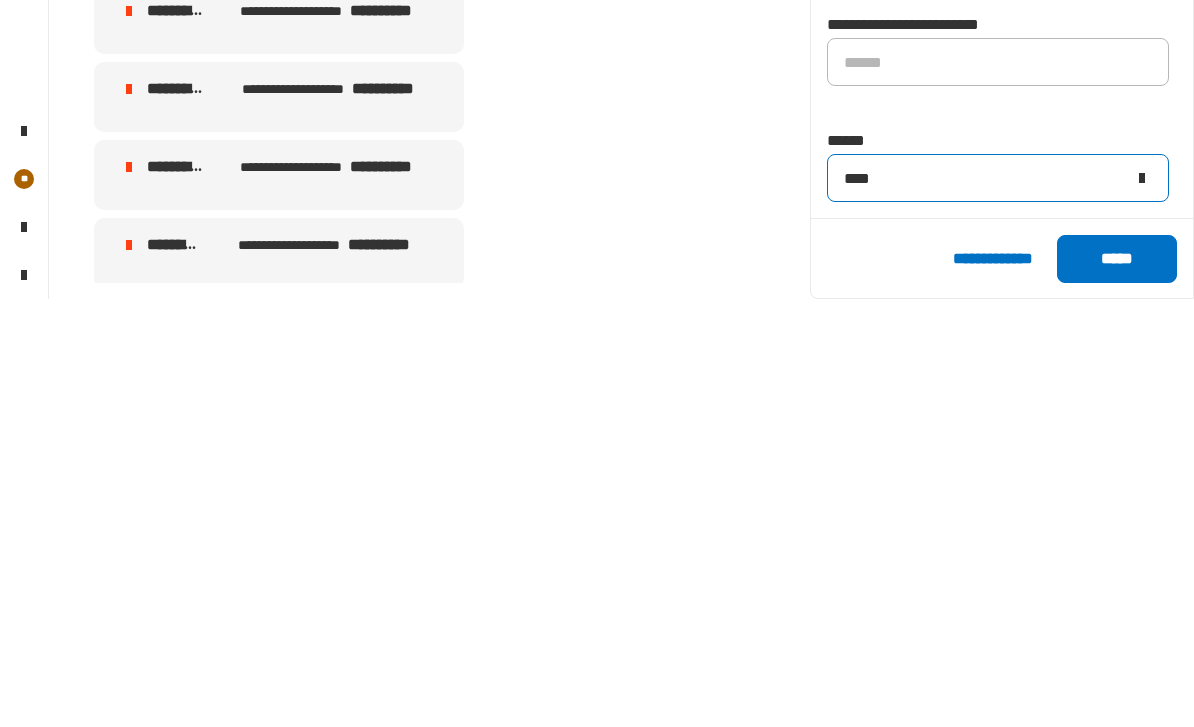 type on "*****" 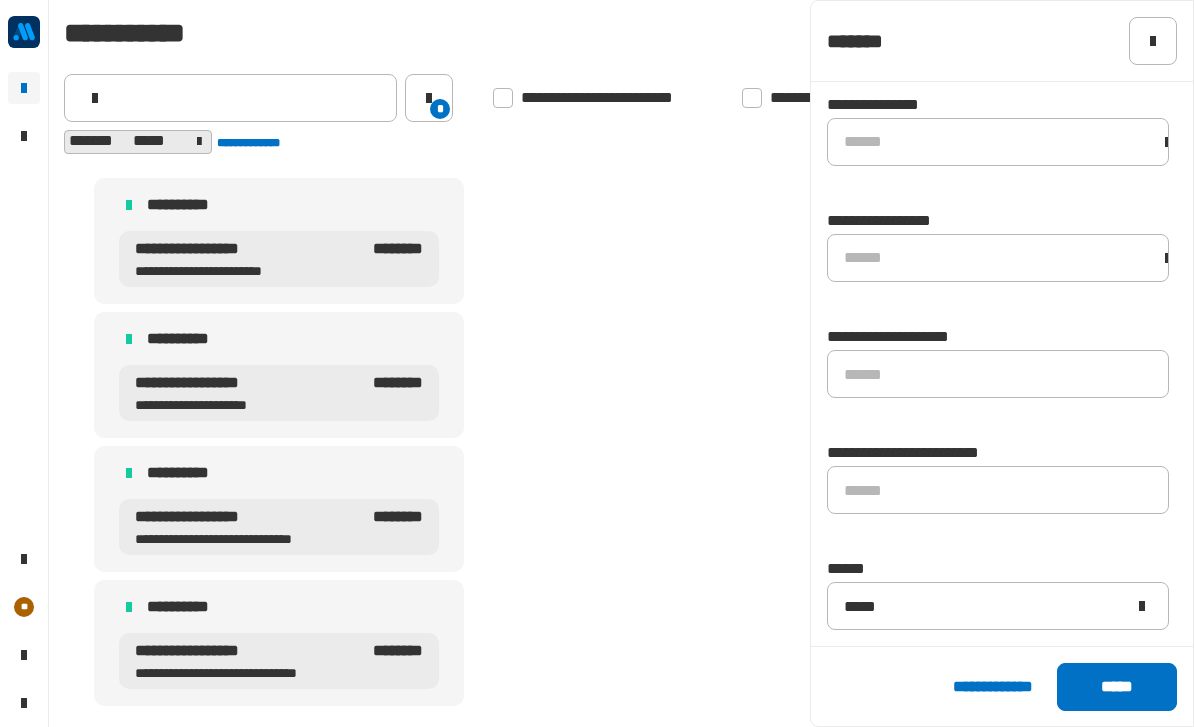 scroll, scrollTop: 275, scrollLeft: 0, axis: vertical 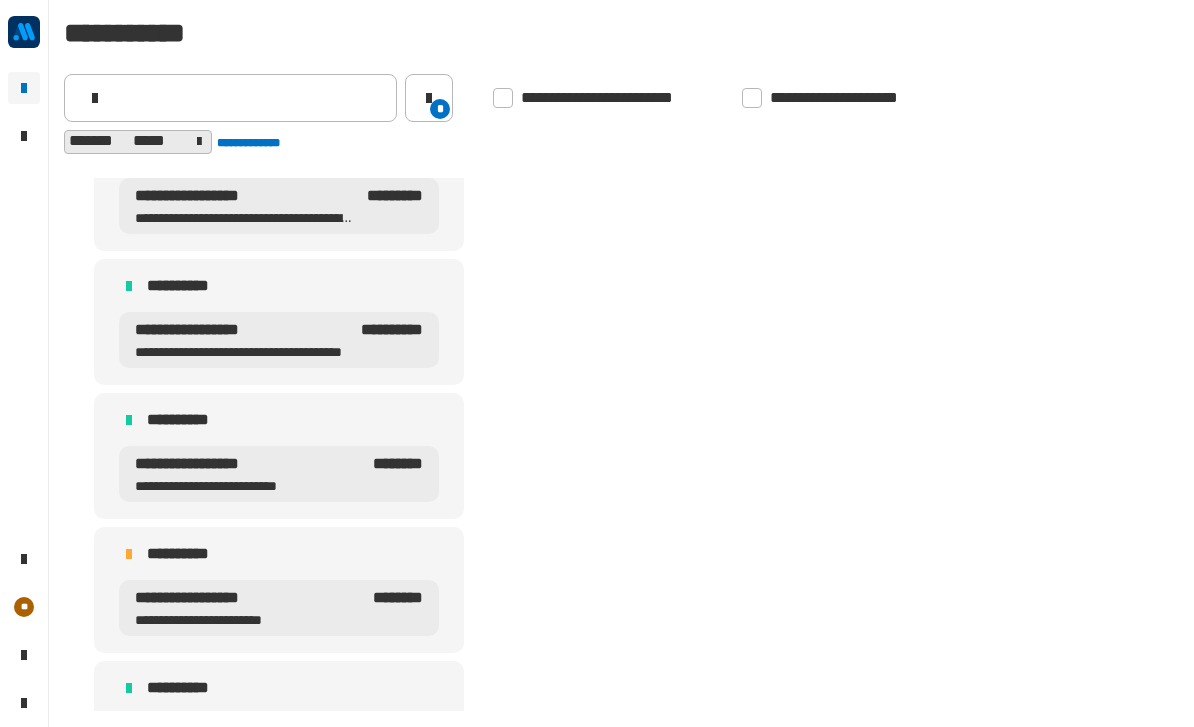click on "**********" at bounding box center (279, 590) 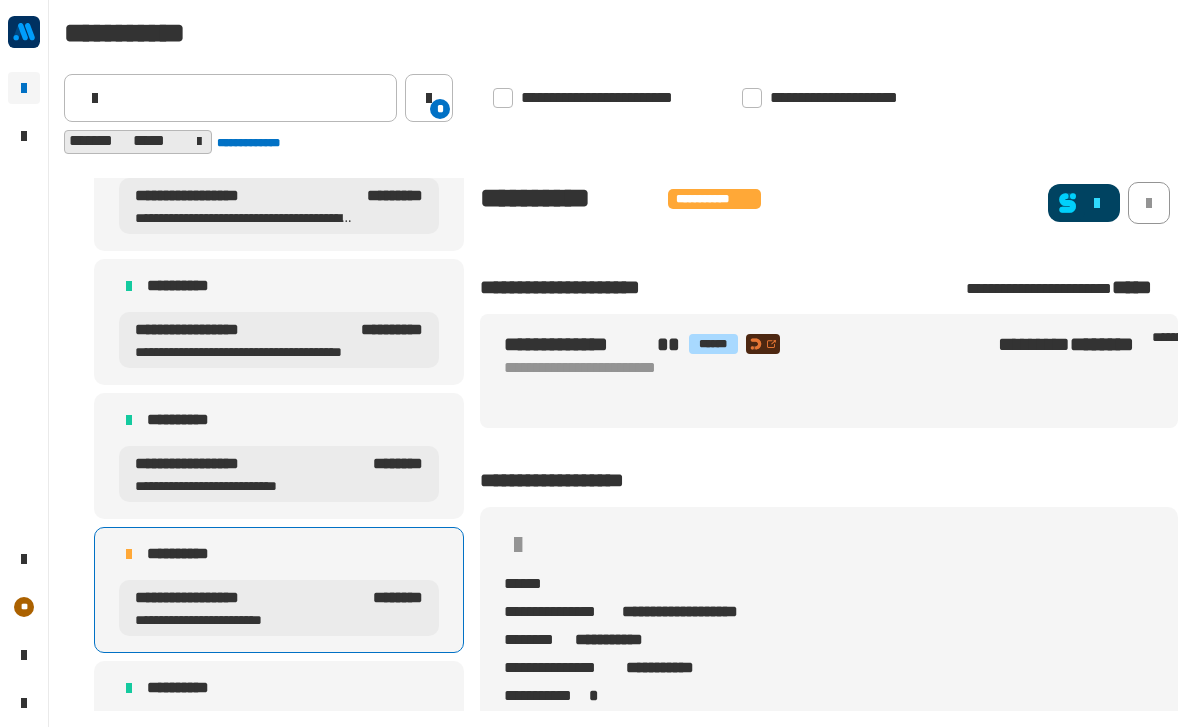 click 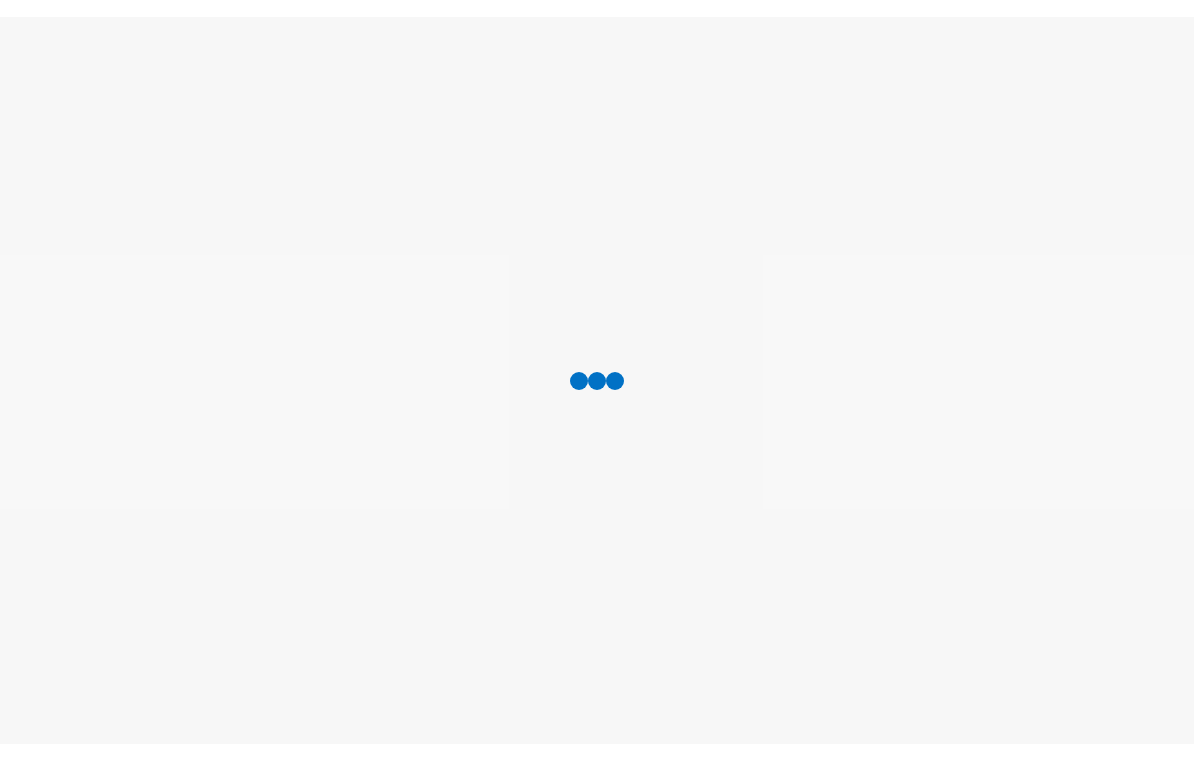 scroll, scrollTop: 0, scrollLeft: 0, axis: both 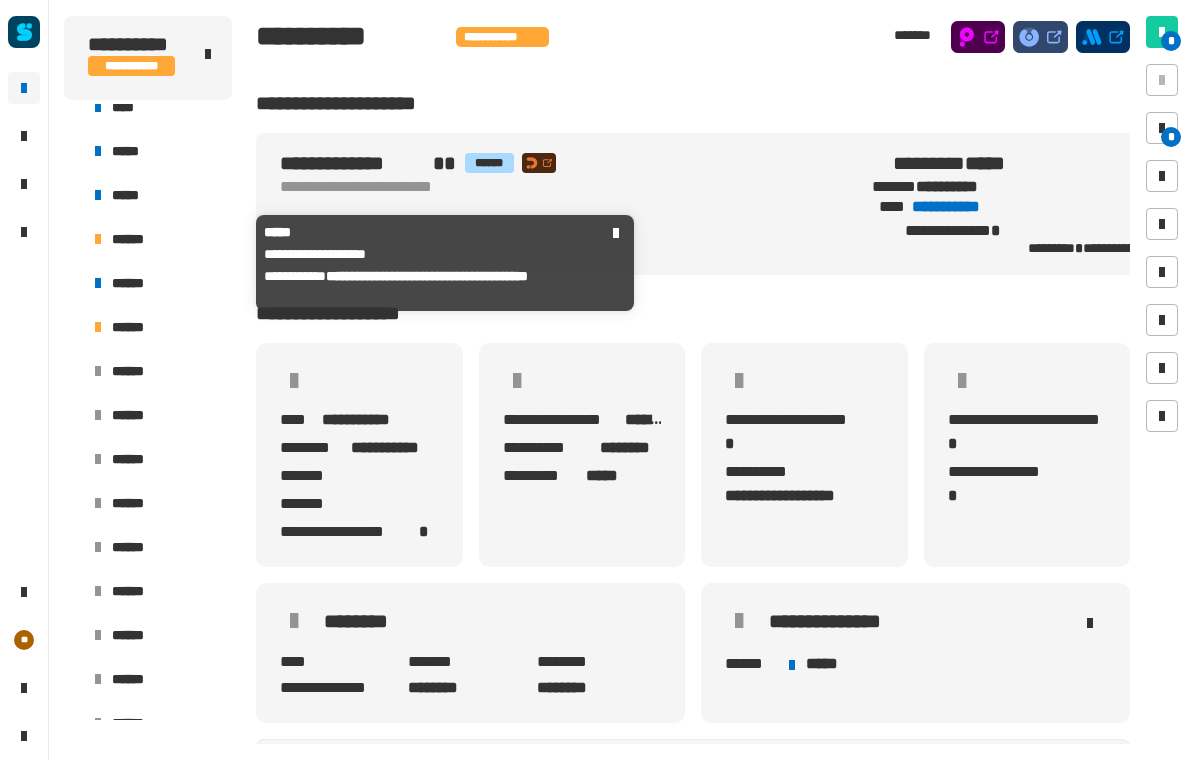 click on "******" at bounding box center (158, 239) 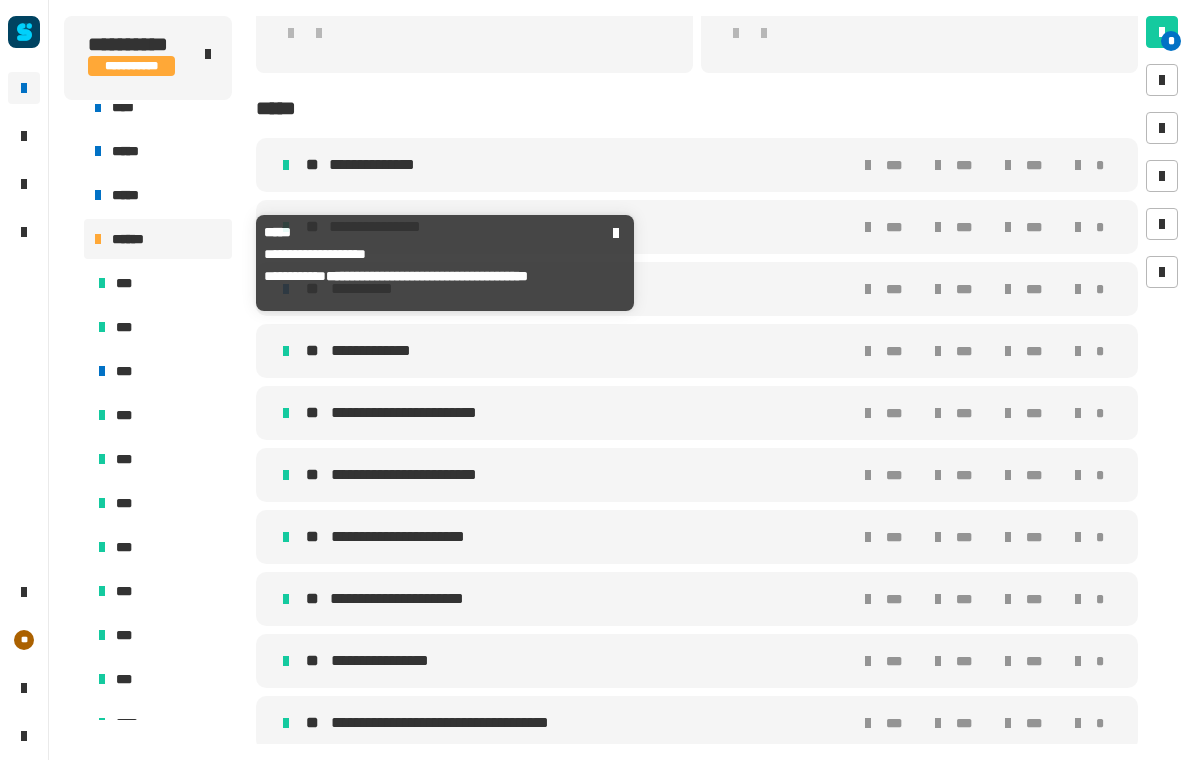 scroll, scrollTop: 567, scrollLeft: 0, axis: vertical 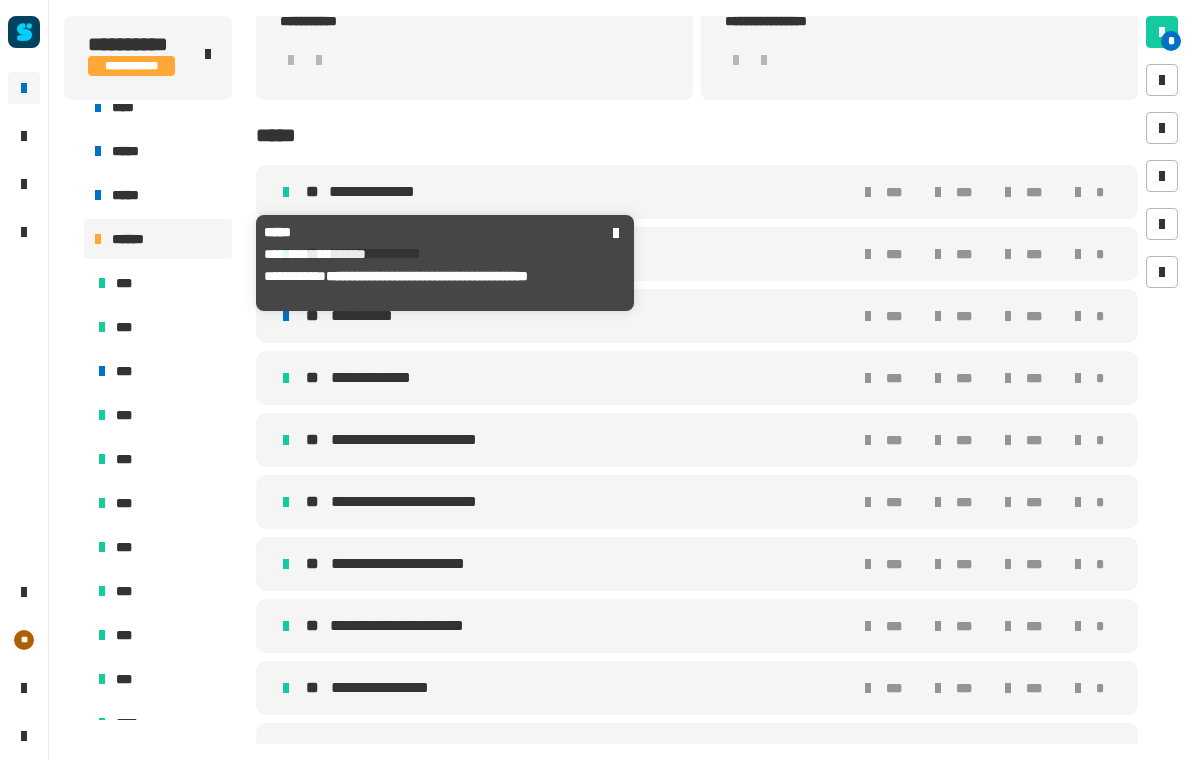 click on "**********" at bounding box center [574, 316] 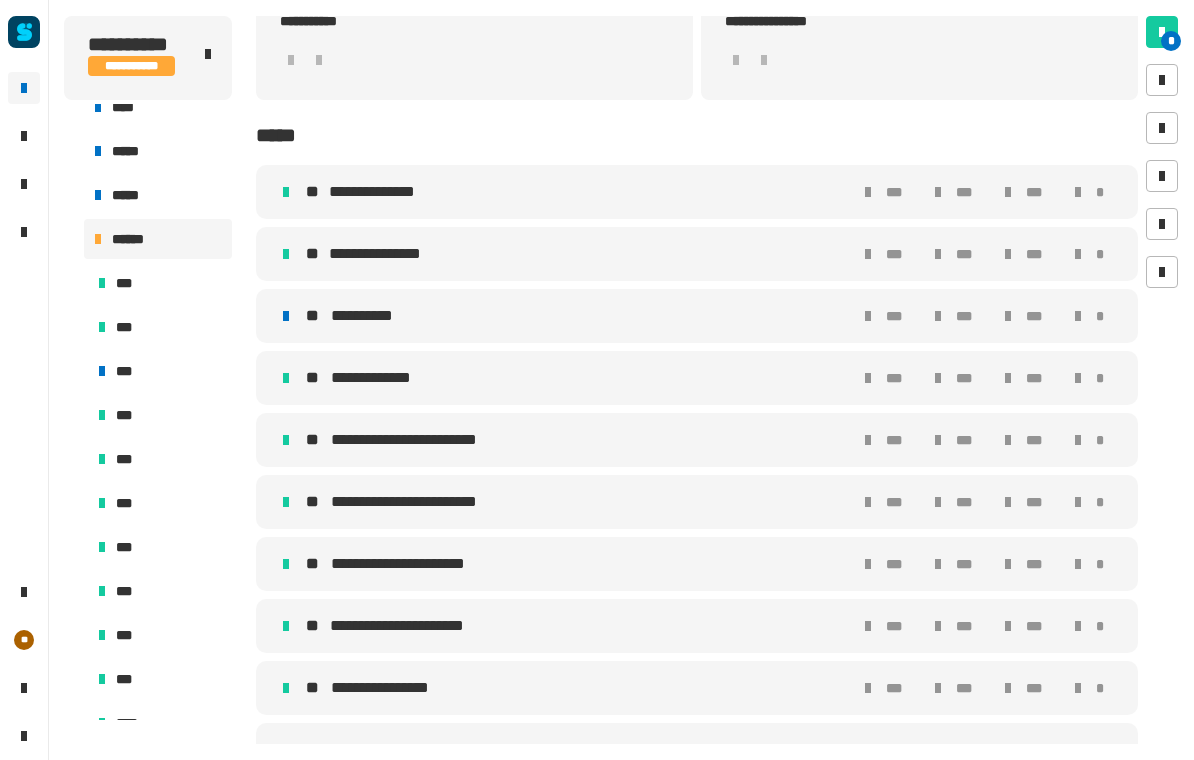 click on "**********" at bounding box center (574, 316) 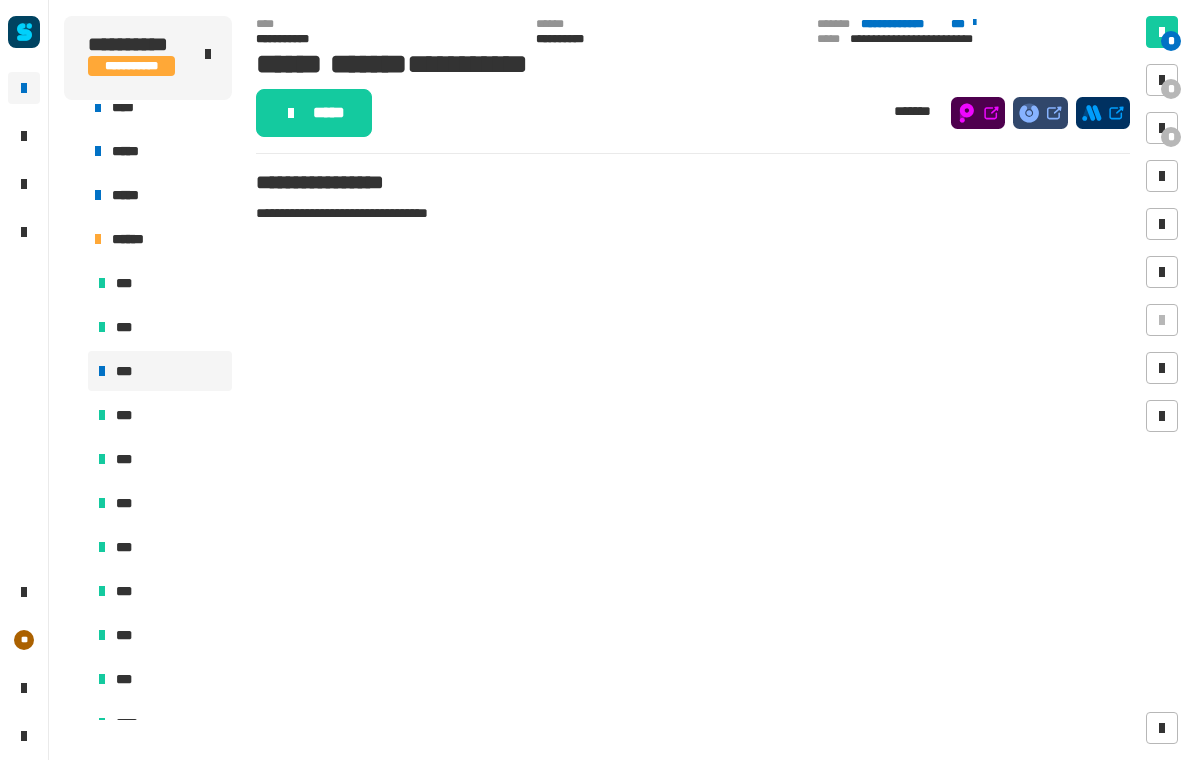 click on "*****" 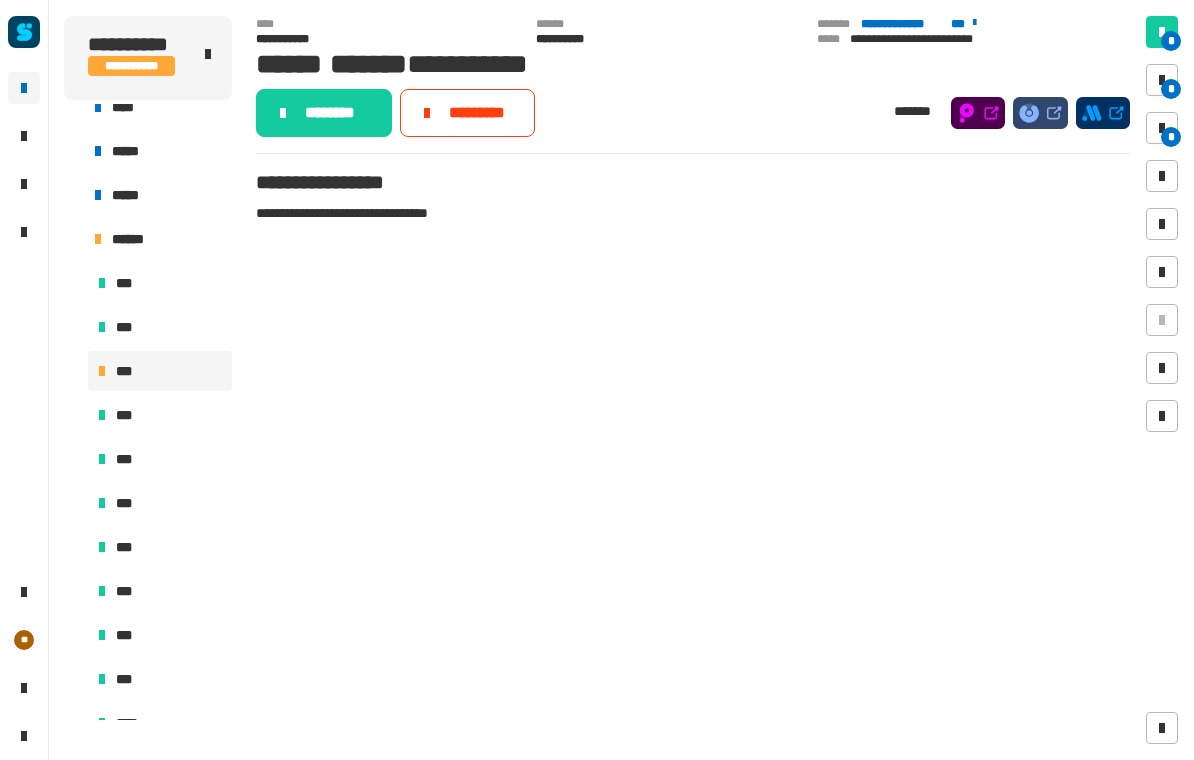 click at bounding box center (1162, 128) 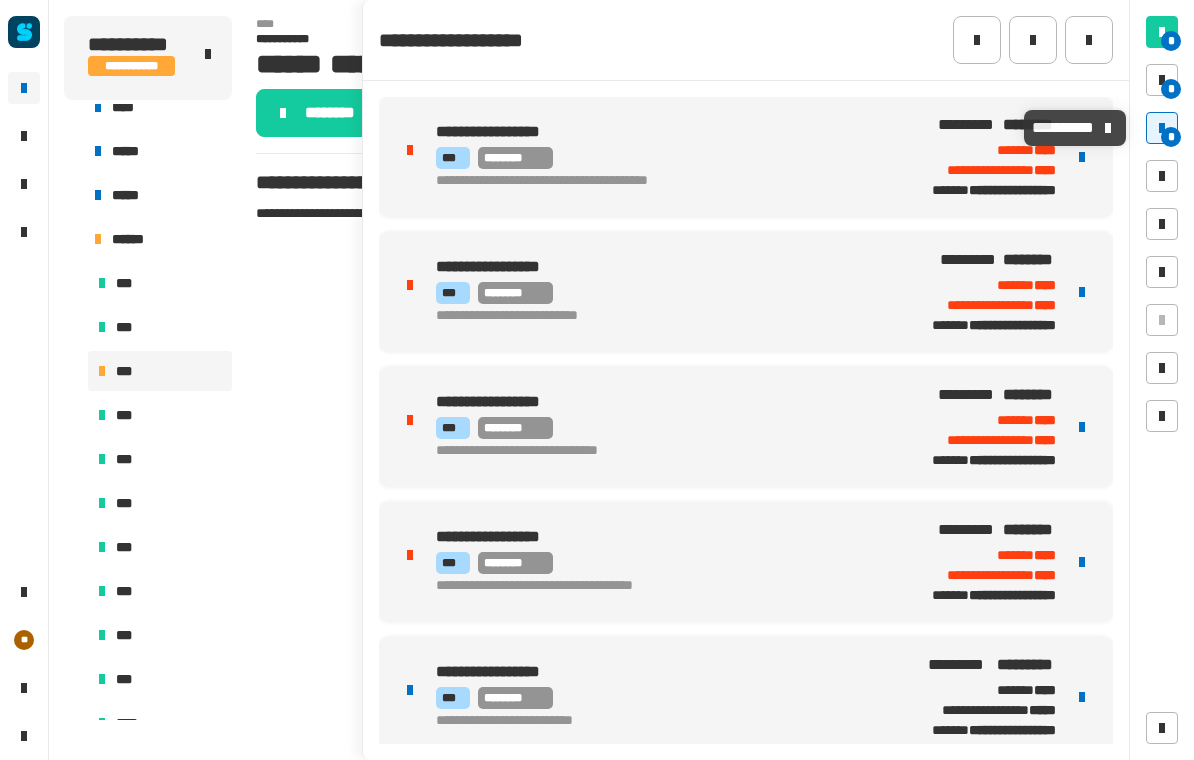 click 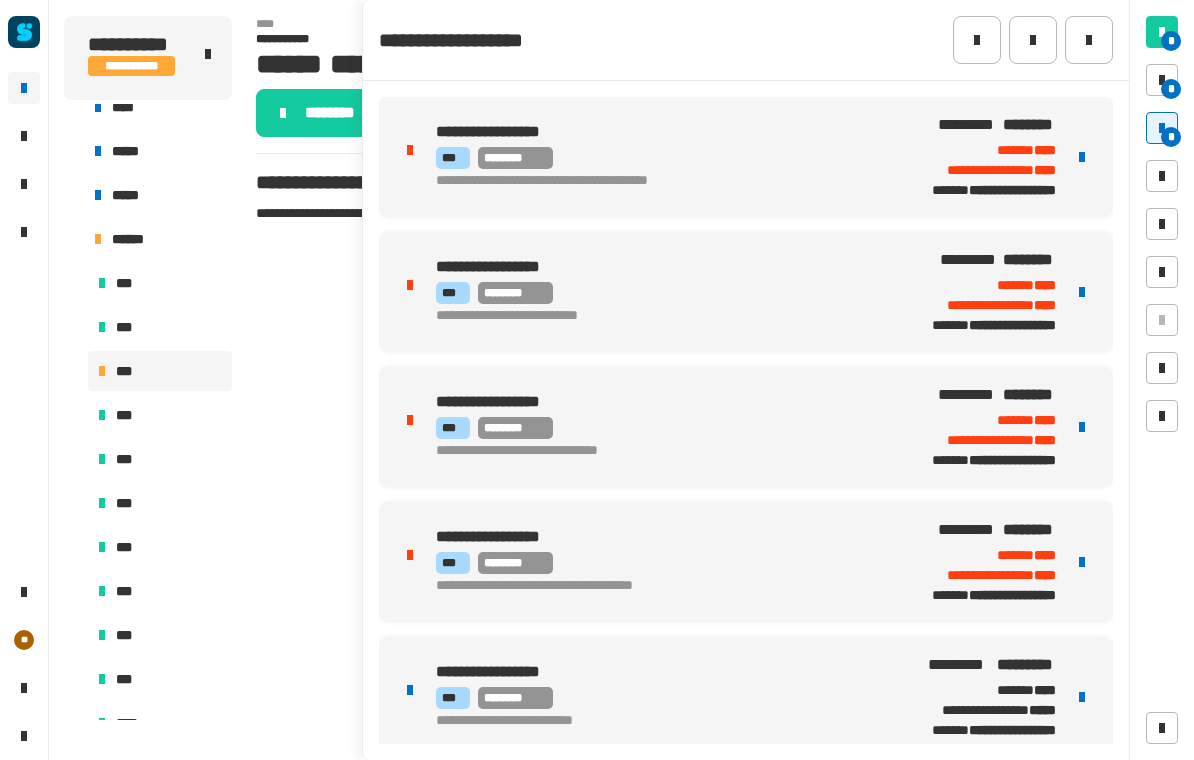 click on "**********" 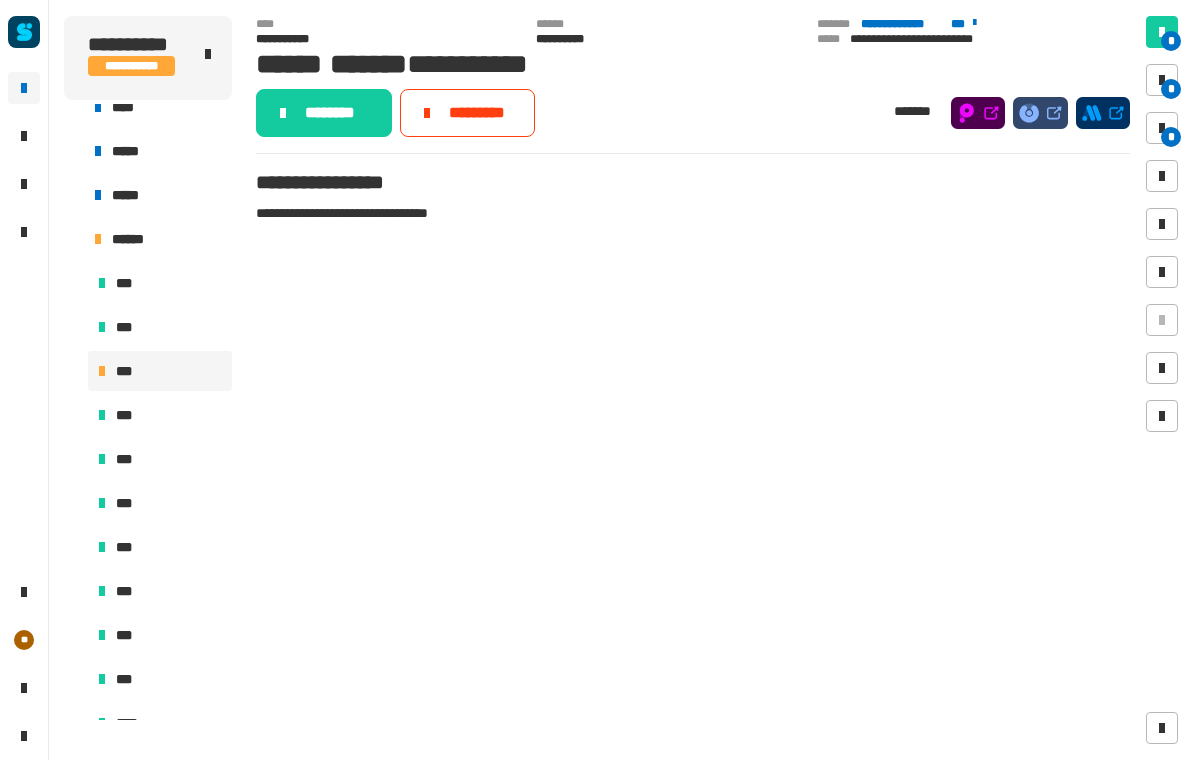 click at bounding box center (1162, 80) 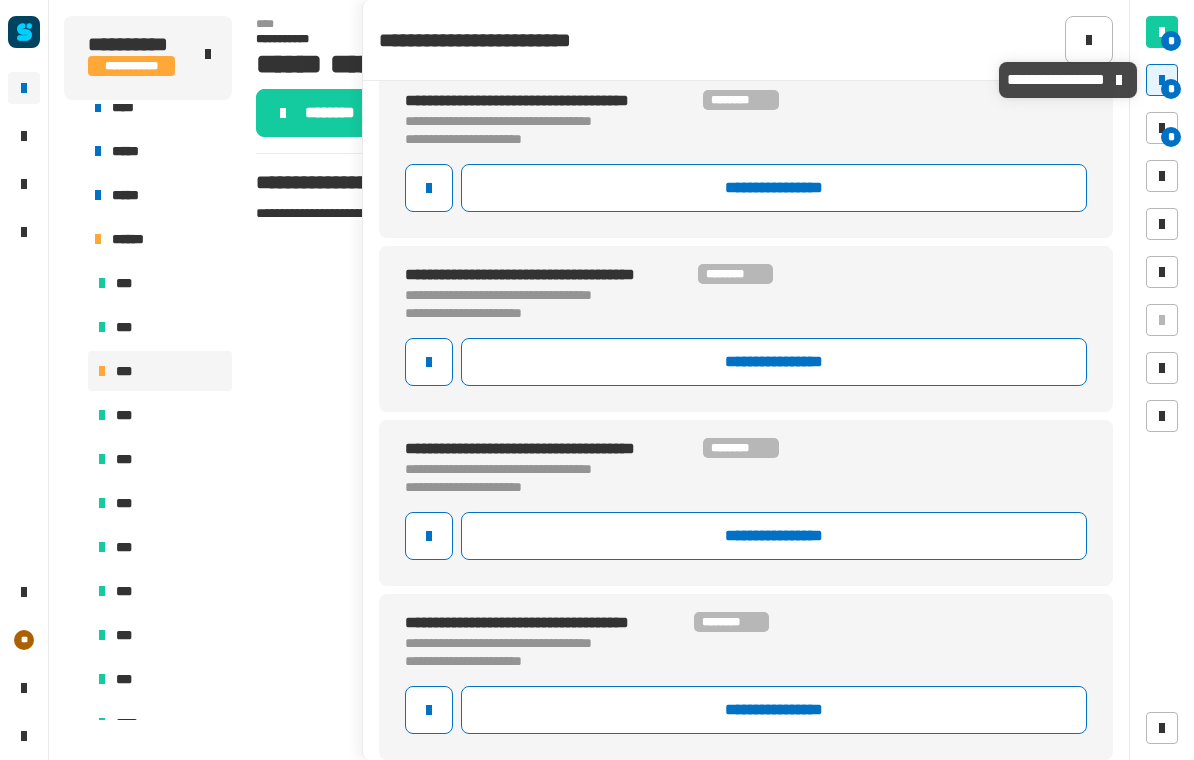 scroll, scrollTop: 25, scrollLeft: 0, axis: vertical 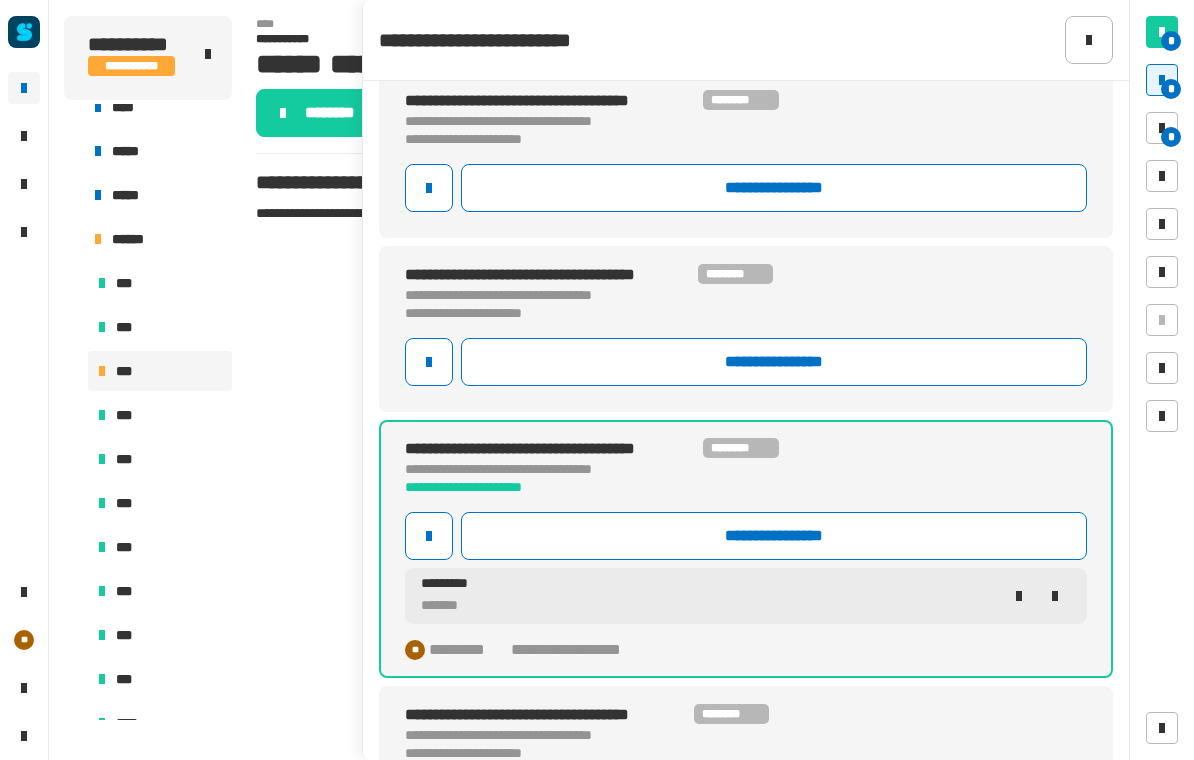 click on "**********" 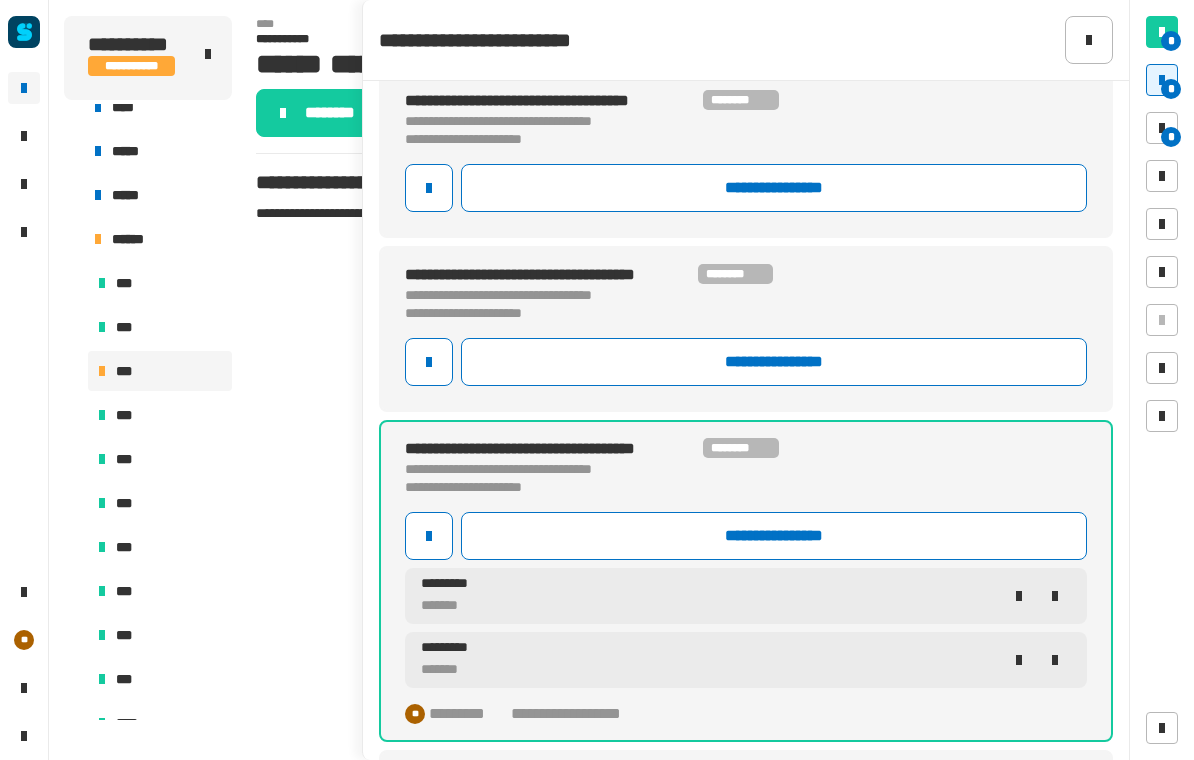 click on "**********" 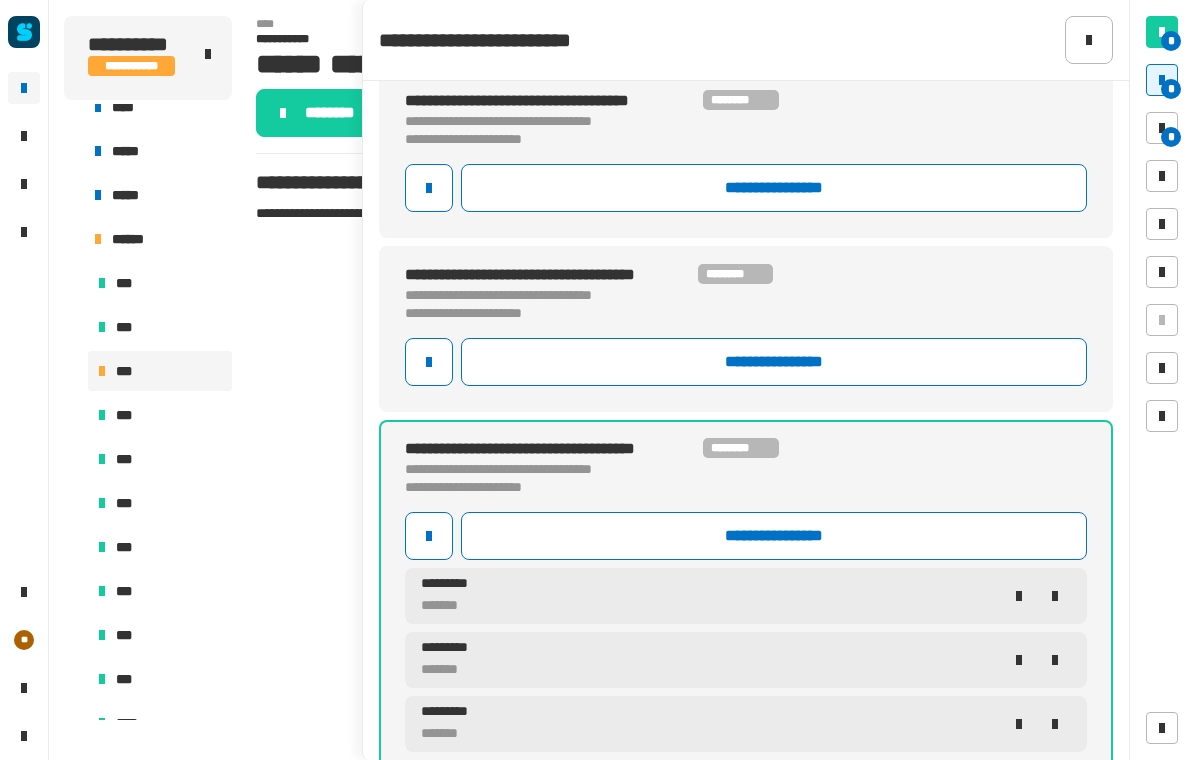 click on "**********" 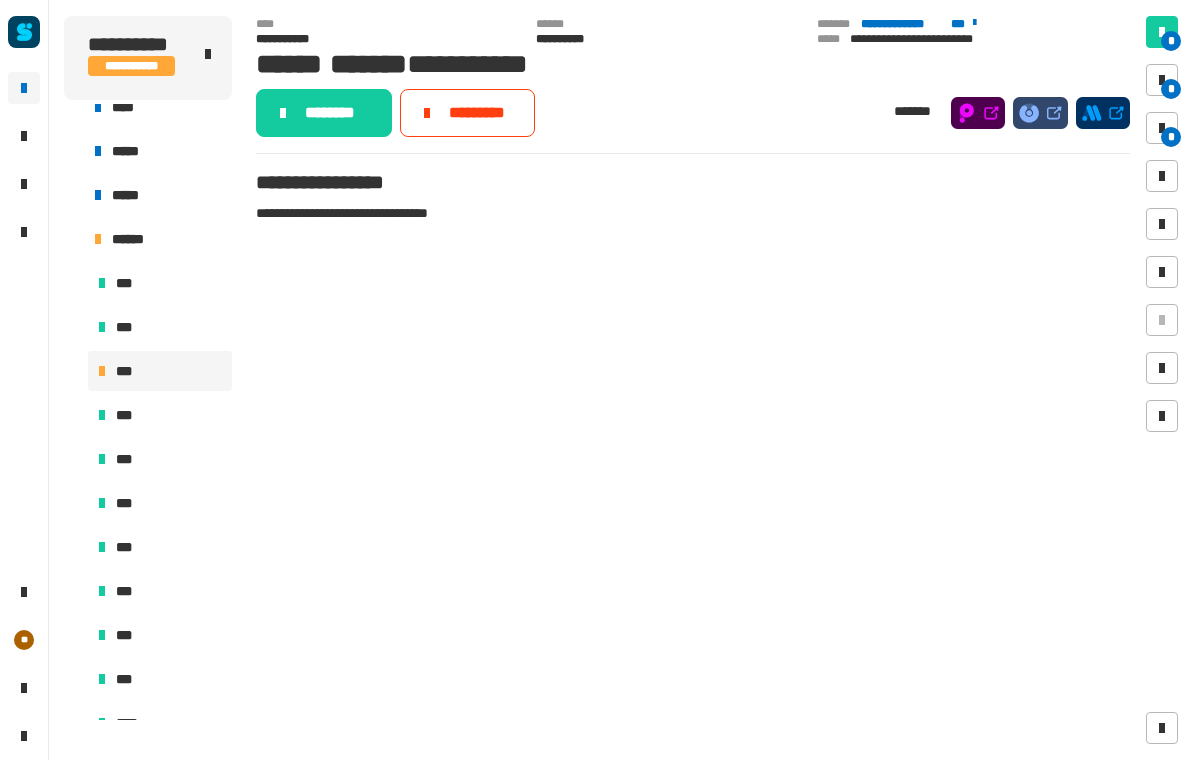 click at bounding box center (1162, 80) 